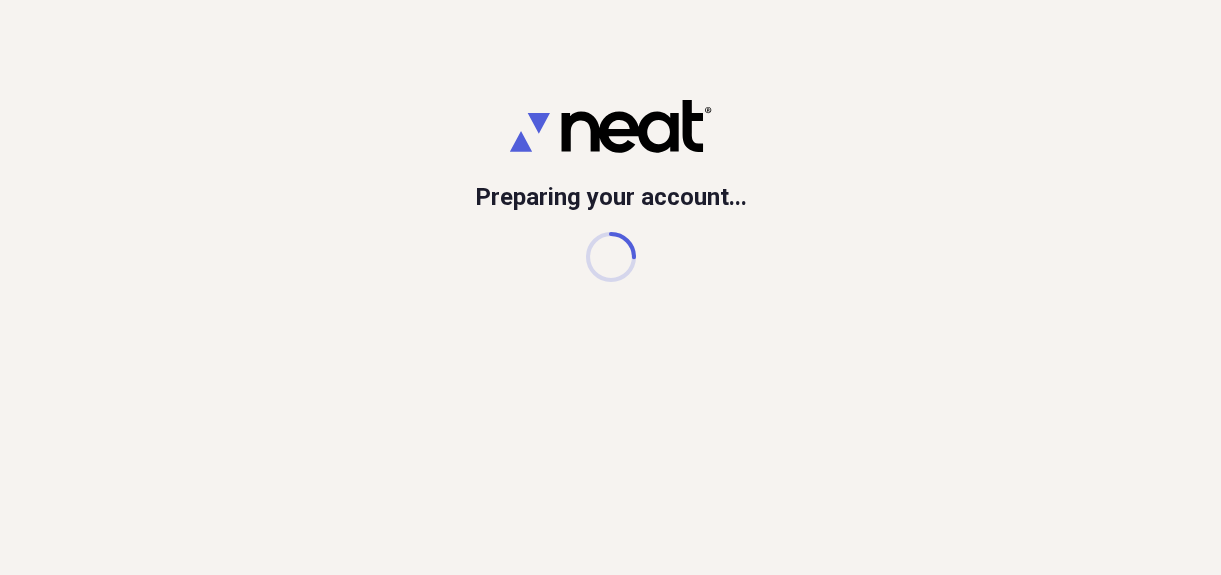 scroll, scrollTop: 0, scrollLeft: 0, axis: both 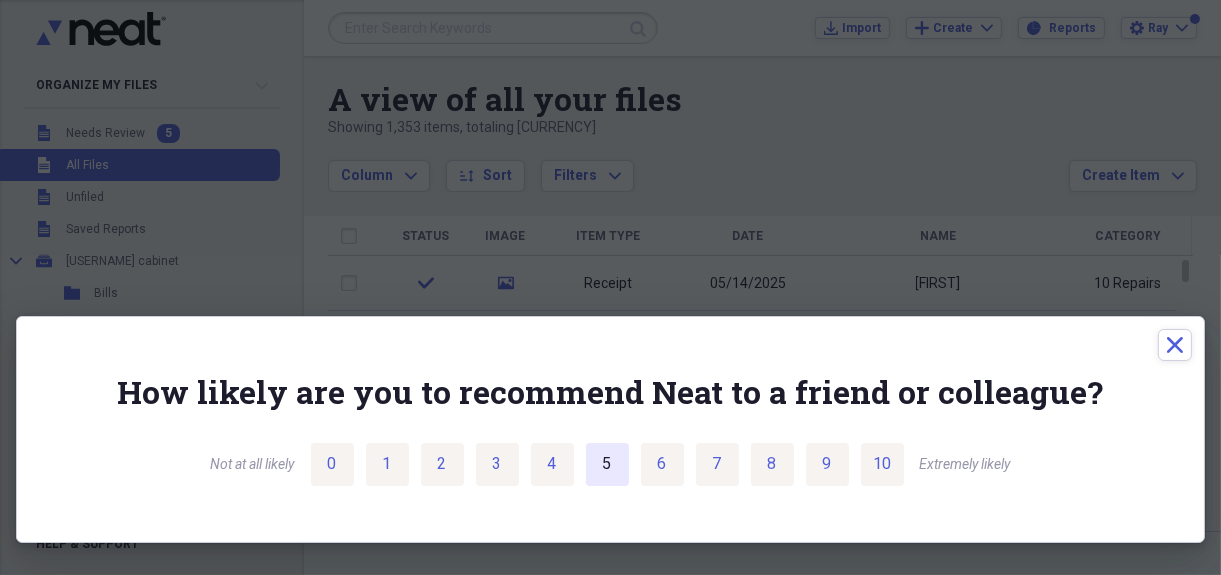 click on "5" at bounding box center [607, 464] 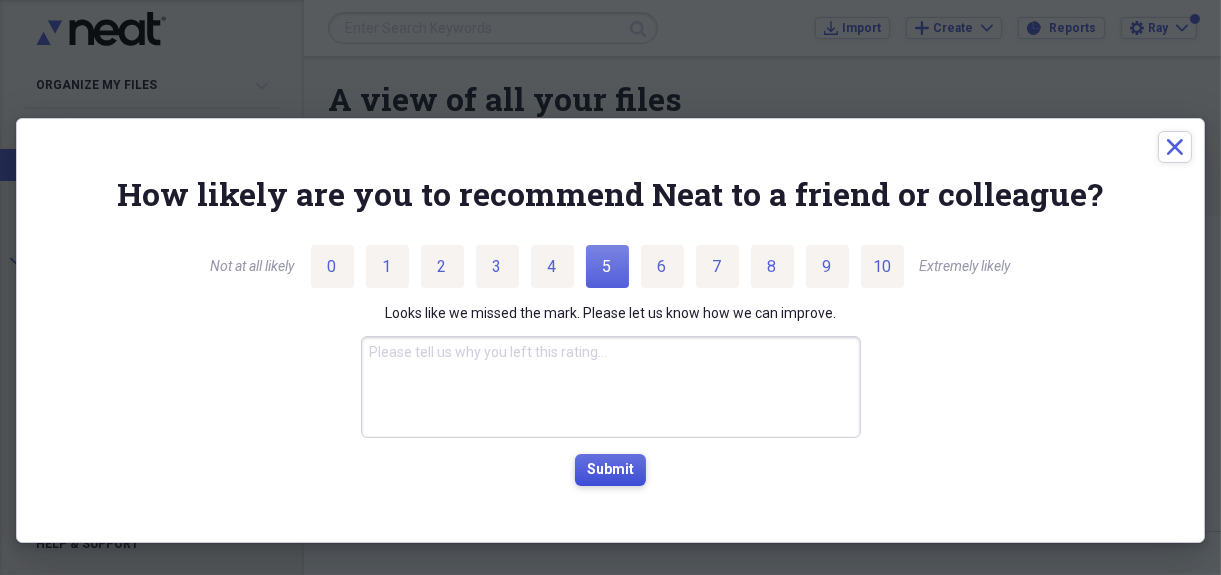 click on "Submit" at bounding box center [610, 470] 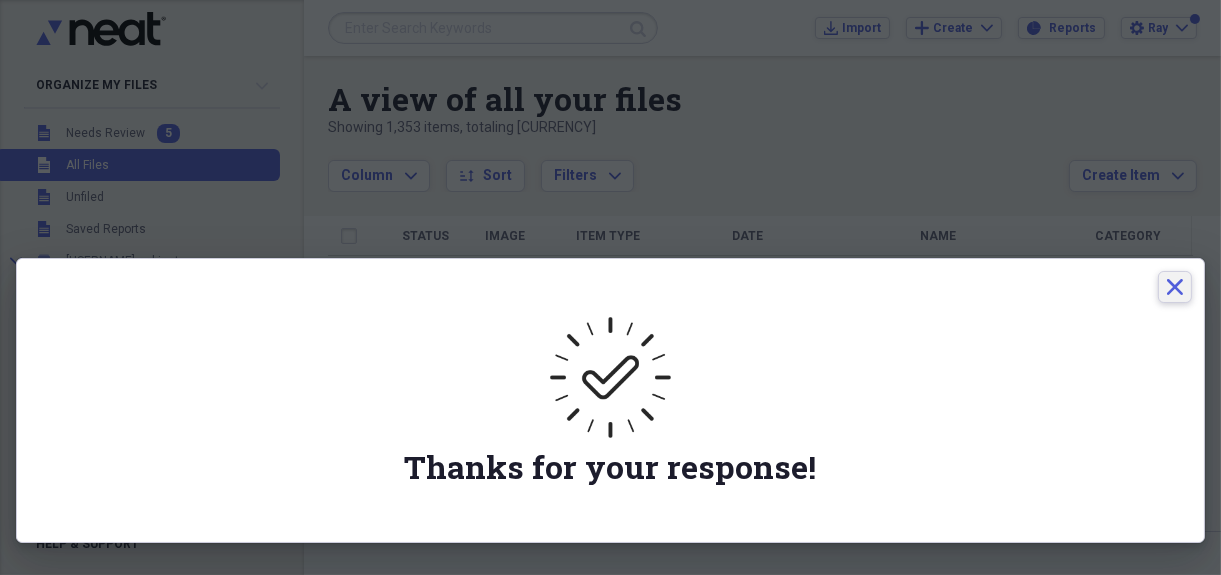click on "Close" 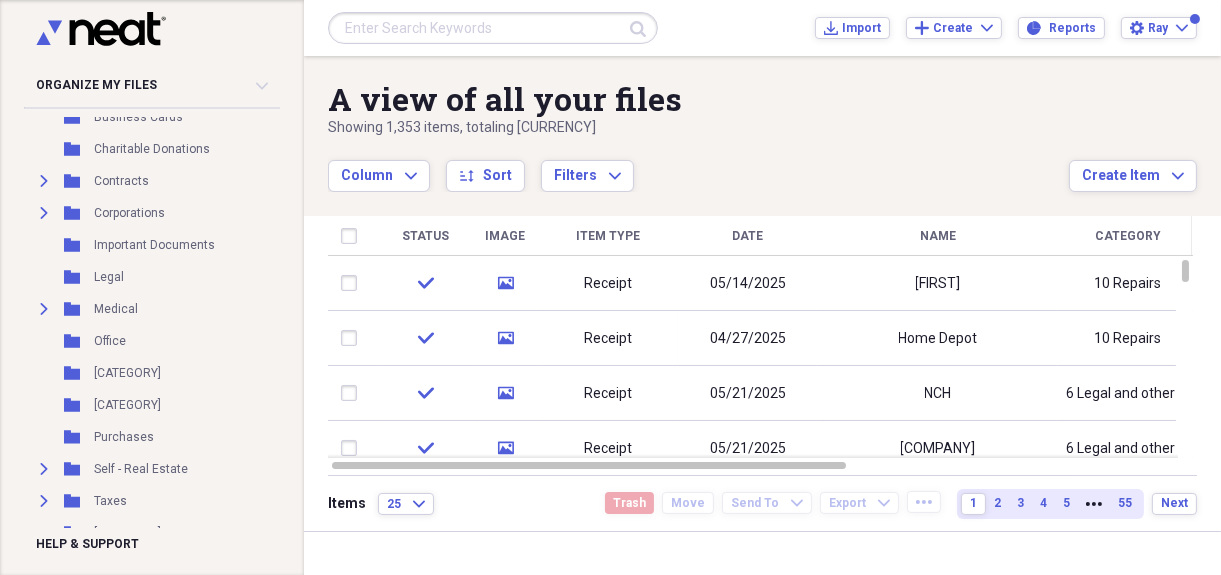 scroll, scrollTop: 211, scrollLeft: 0, axis: vertical 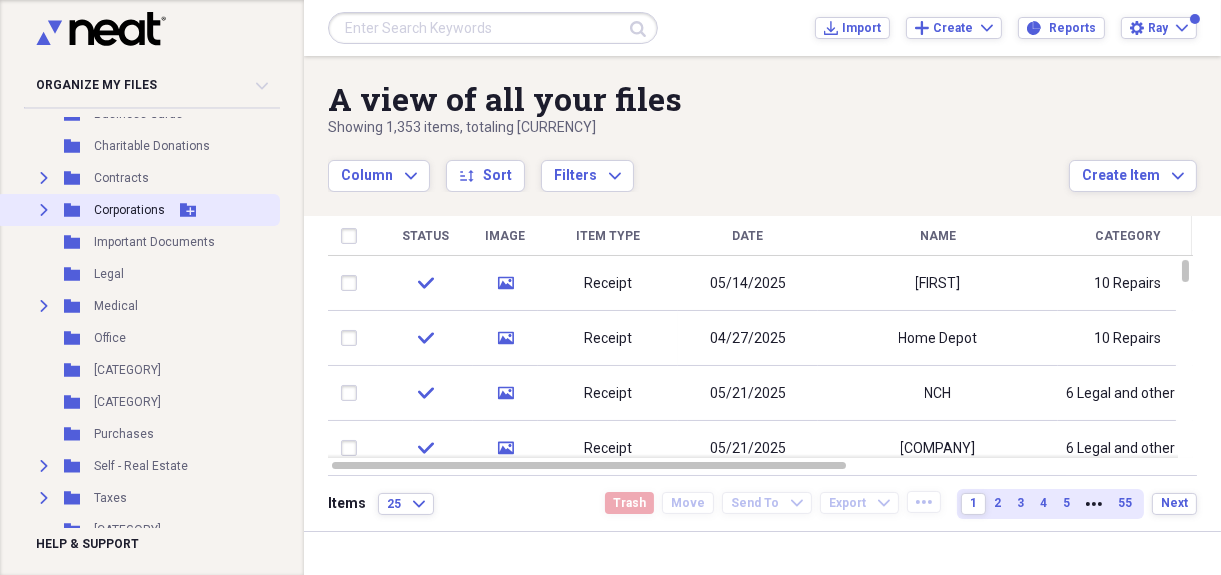 click on "Expand" 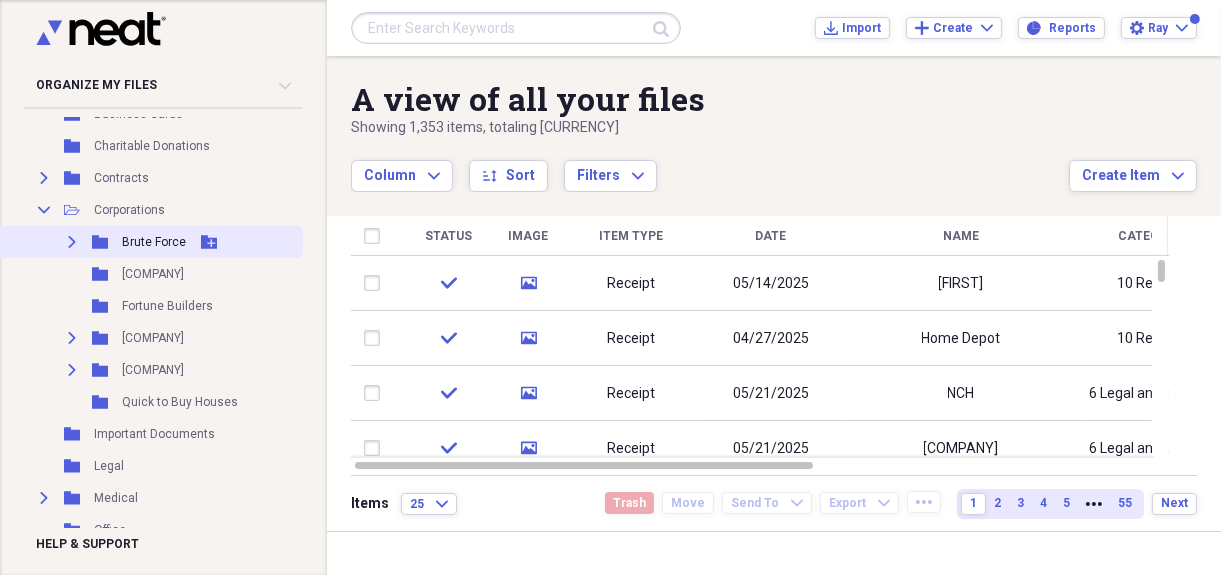 click on "Brute Force" at bounding box center [154, 242] 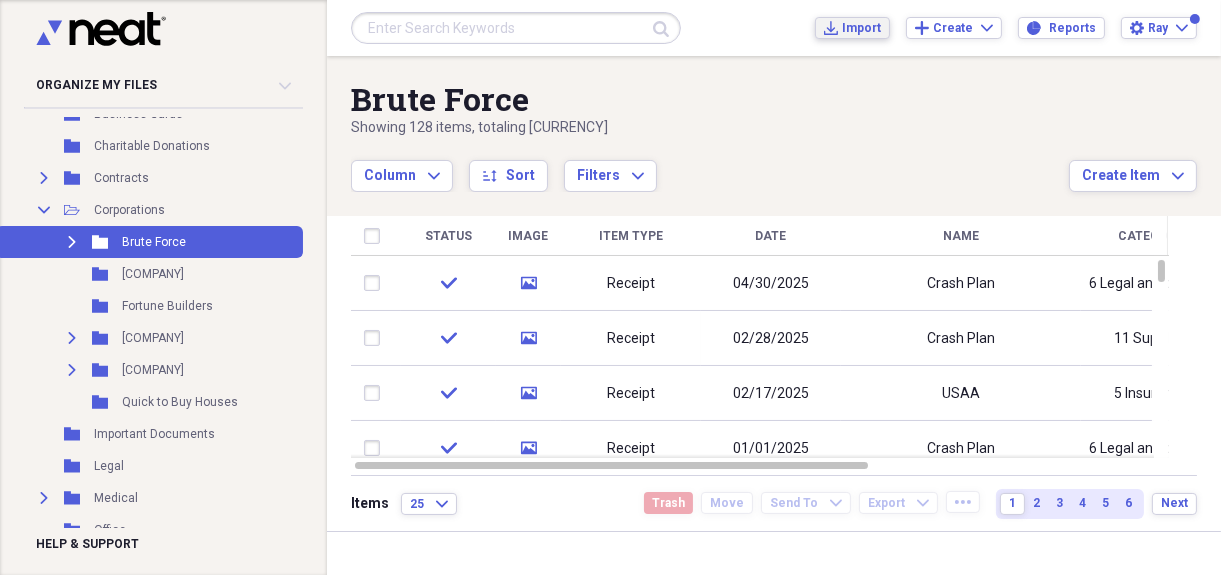click on "Import" at bounding box center [861, 28] 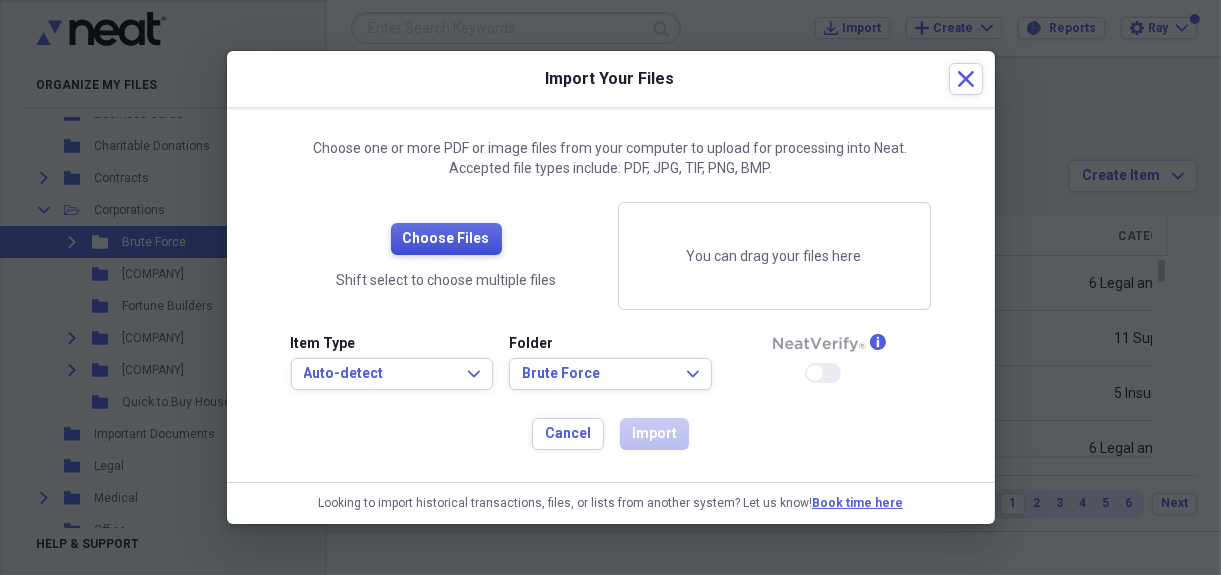 click on "Choose Files" at bounding box center (446, 239) 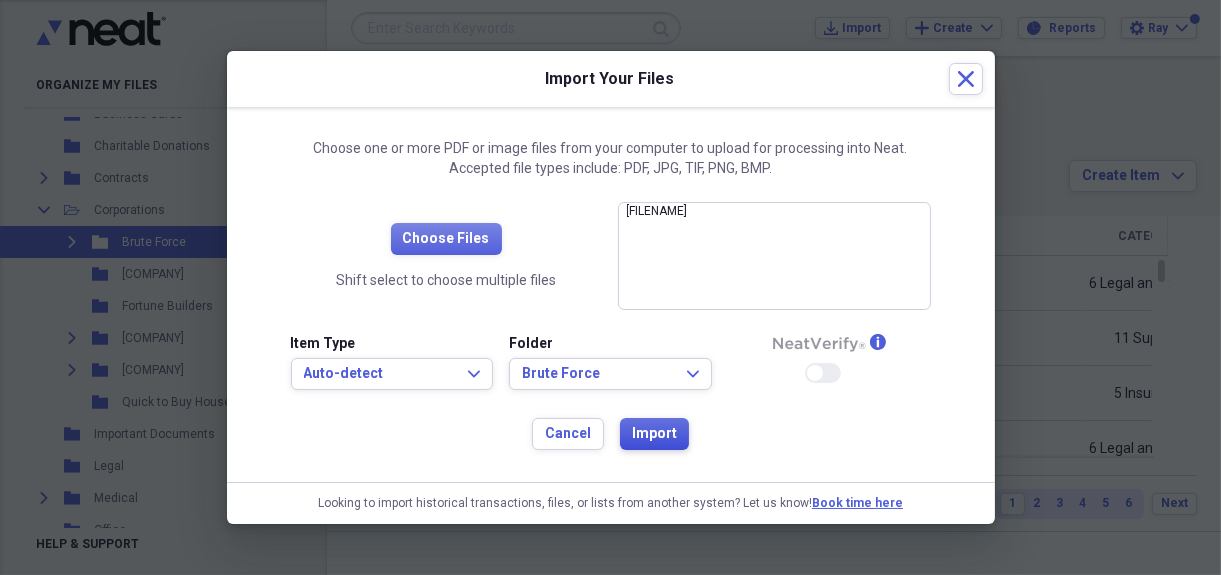 click on "Import" at bounding box center [654, 434] 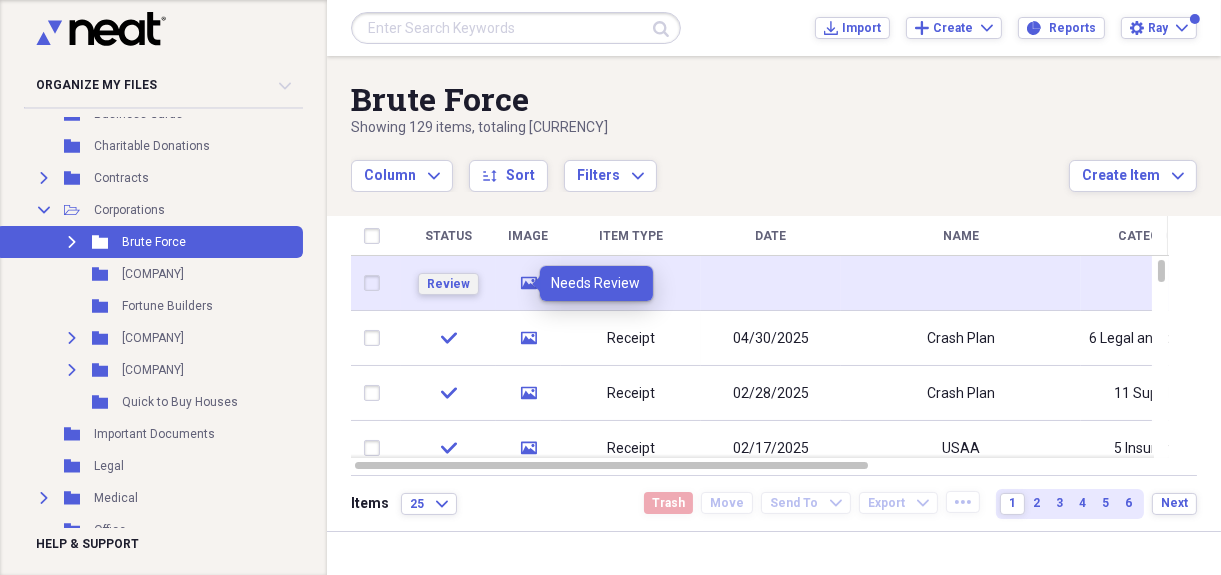 click on "Review" at bounding box center [448, 284] 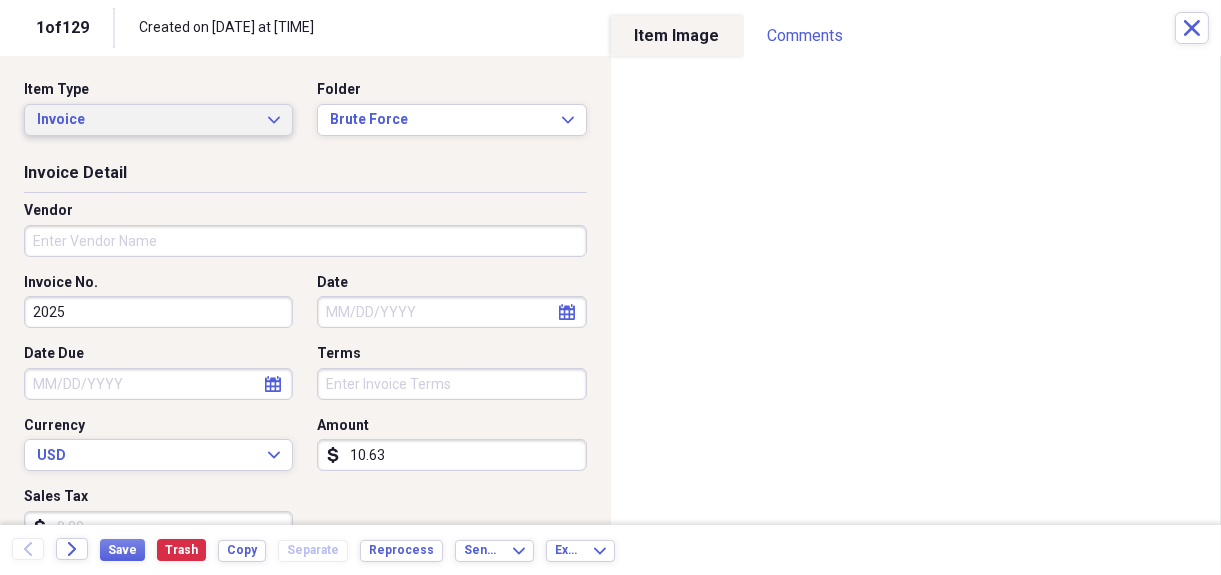 click on "Expand" 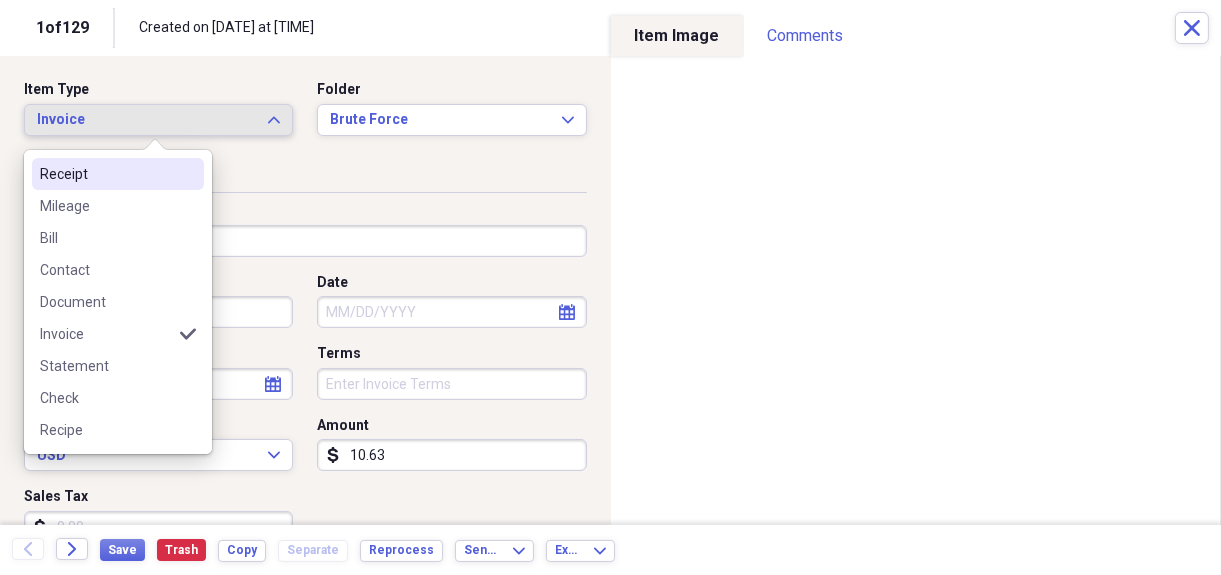 click on "Receipt" at bounding box center [106, 174] 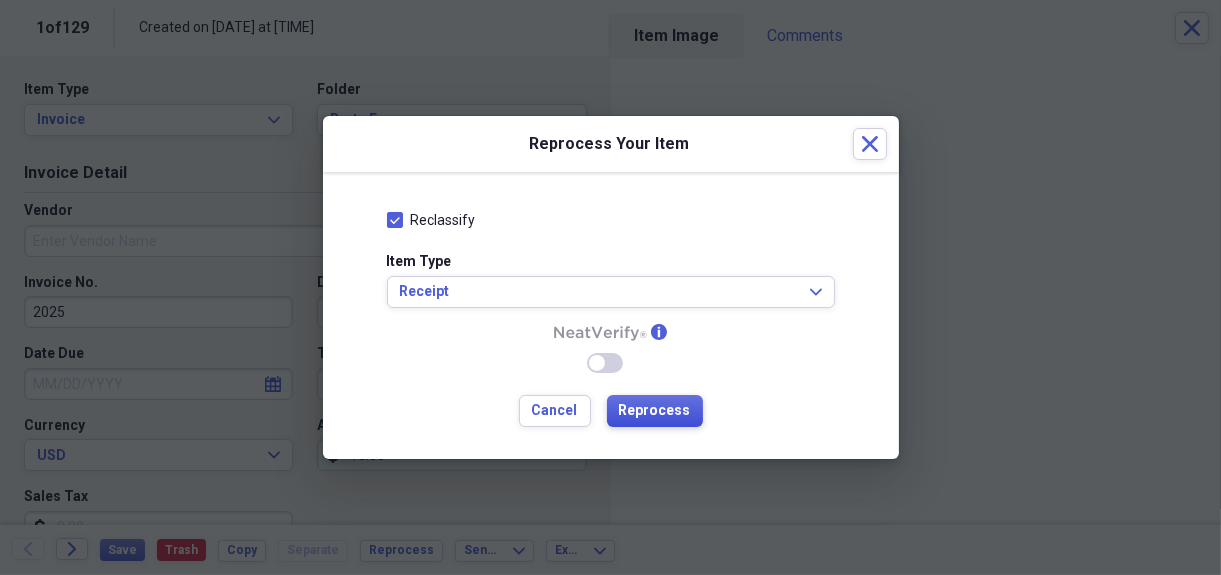 click on "Reprocess" at bounding box center [655, 411] 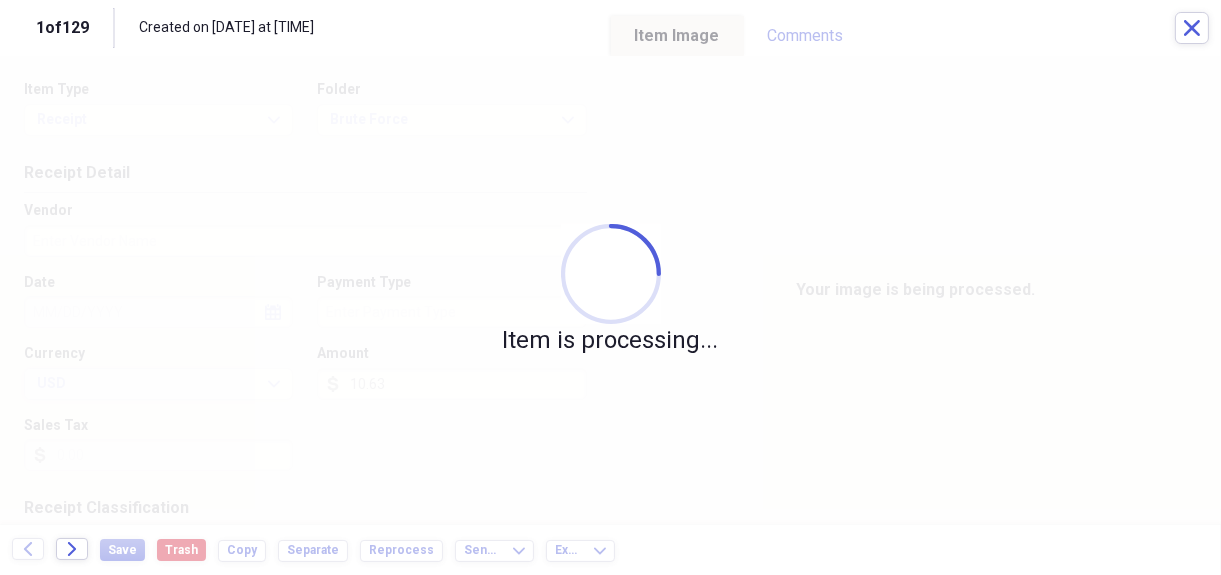 type on "Crash Plan" 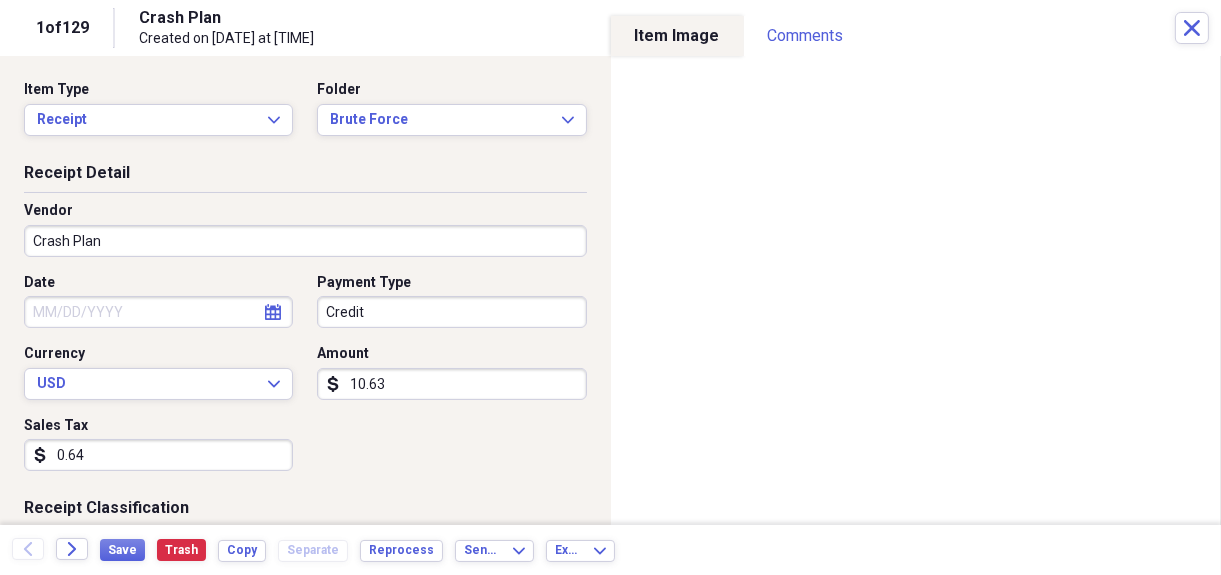 click on "calendar Calendar" at bounding box center [273, 312] 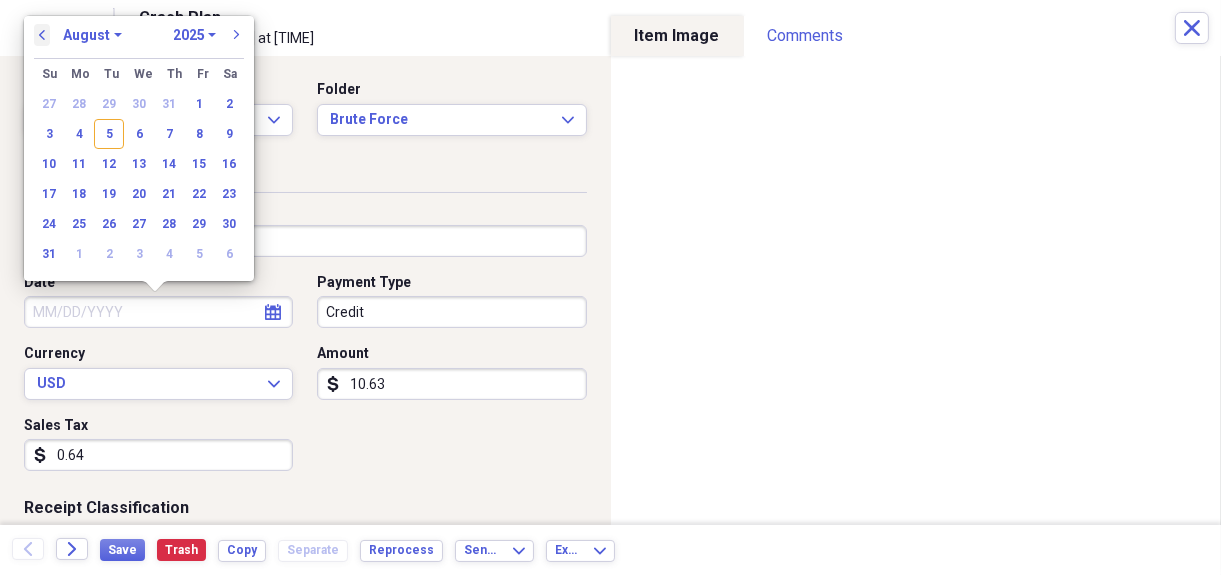 click on "previous" at bounding box center [42, 35] 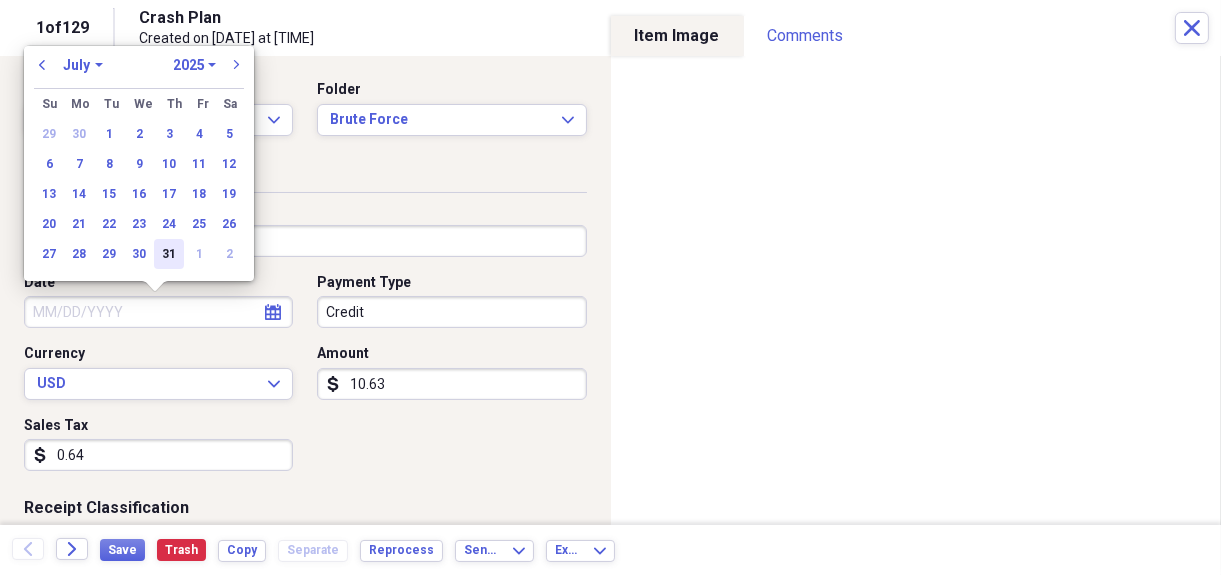 click on "31" at bounding box center (169, 254) 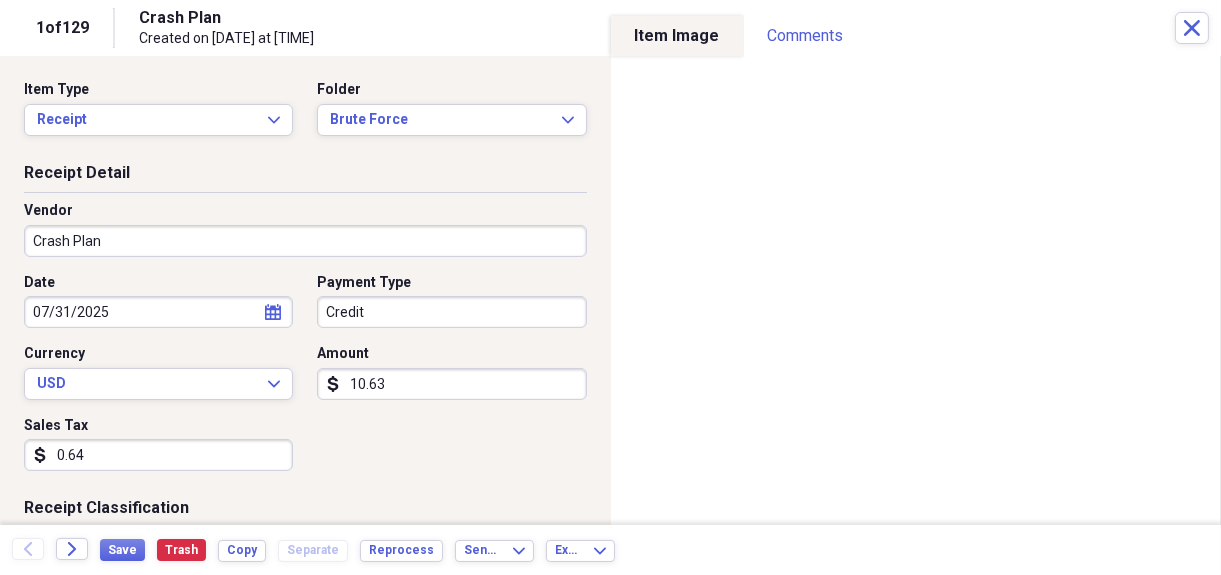 click on "Expand Folder Brute Force Add Folder Folder Dial One [NAME] Add Folder Folder Fortune Builders Add Folder Expand Folder Great Eight Investments INC. Add Folder Expand Folder Great Eight LLC Add Folder Folder Quick to Buy Houses Add Folder Folder Important Documents Add Folder Folder Legal Add Folder Expand Folder Medical Add Folder Folder Office Add Folder Folder Oxy Business Cards Add Folder Folder Personal property reeipts Add Folder Folder Purchases Add Folder Expand Folder Self - Real Estate Add Folder Expand Folder Taxes Add Folder Folder Tool Receipts Add Folder Trash Trash Help & Support Submit Import Import Add Create Expand Reports Reports Settings Ray Expand sort" at bounding box center (610, 287) 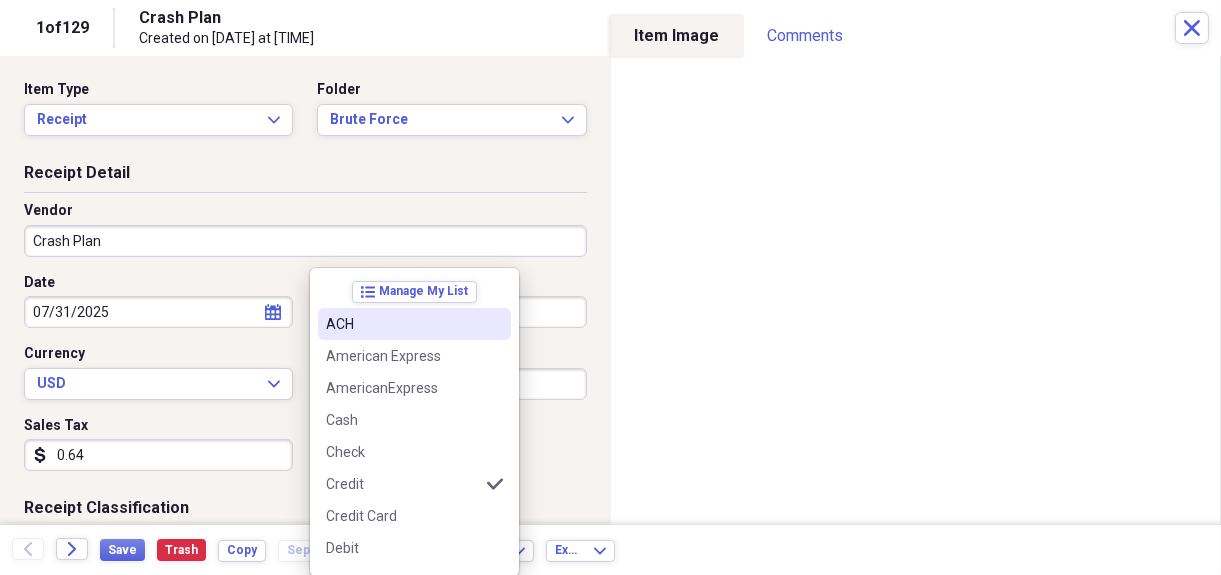click on "ACH" at bounding box center [402, 324] 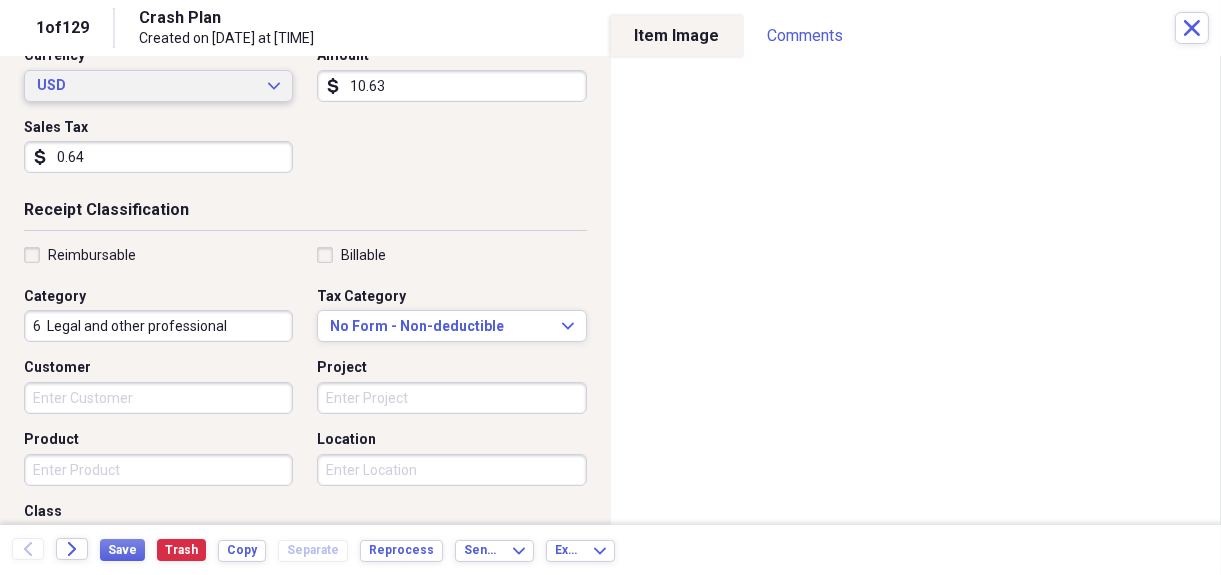 scroll, scrollTop: 298, scrollLeft: 0, axis: vertical 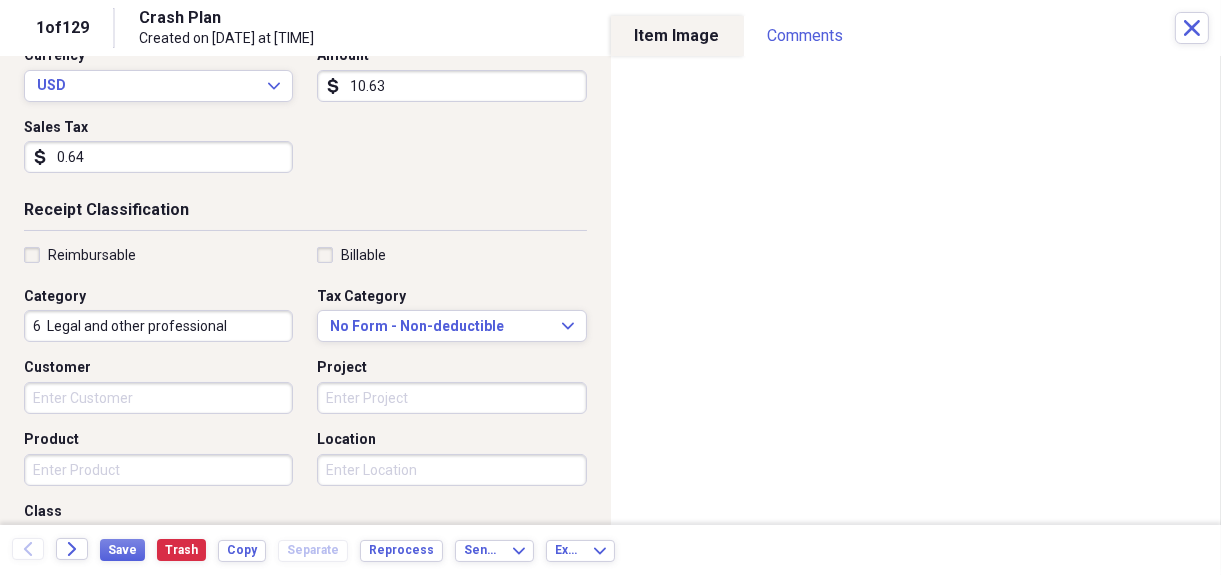 click on "Project" at bounding box center [451, 398] 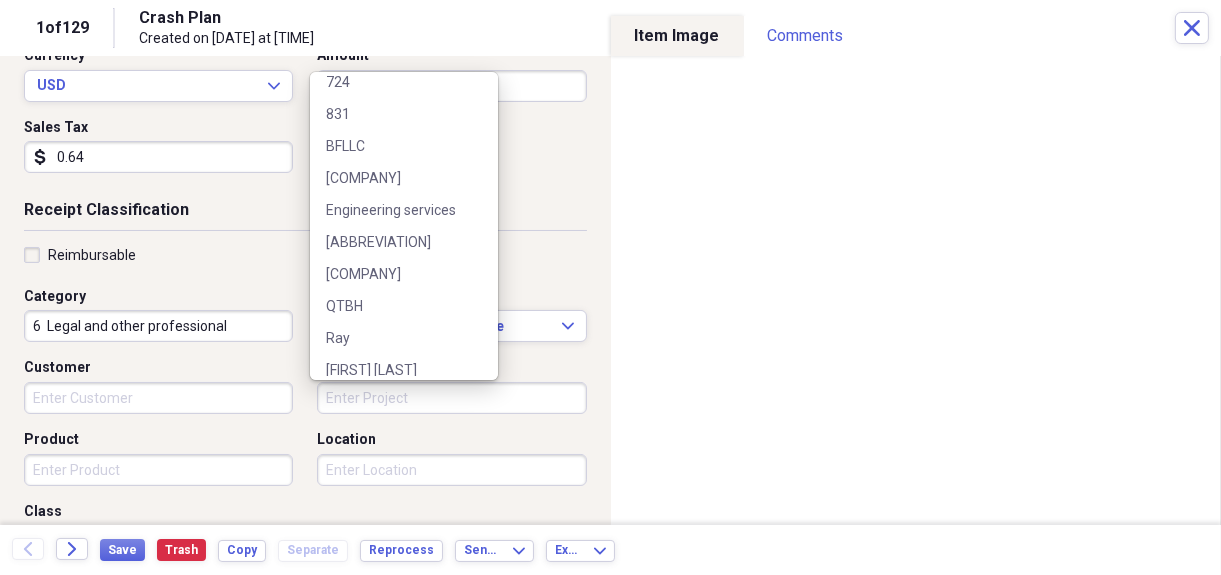 scroll, scrollTop: 399, scrollLeft: 0, axis: vertical 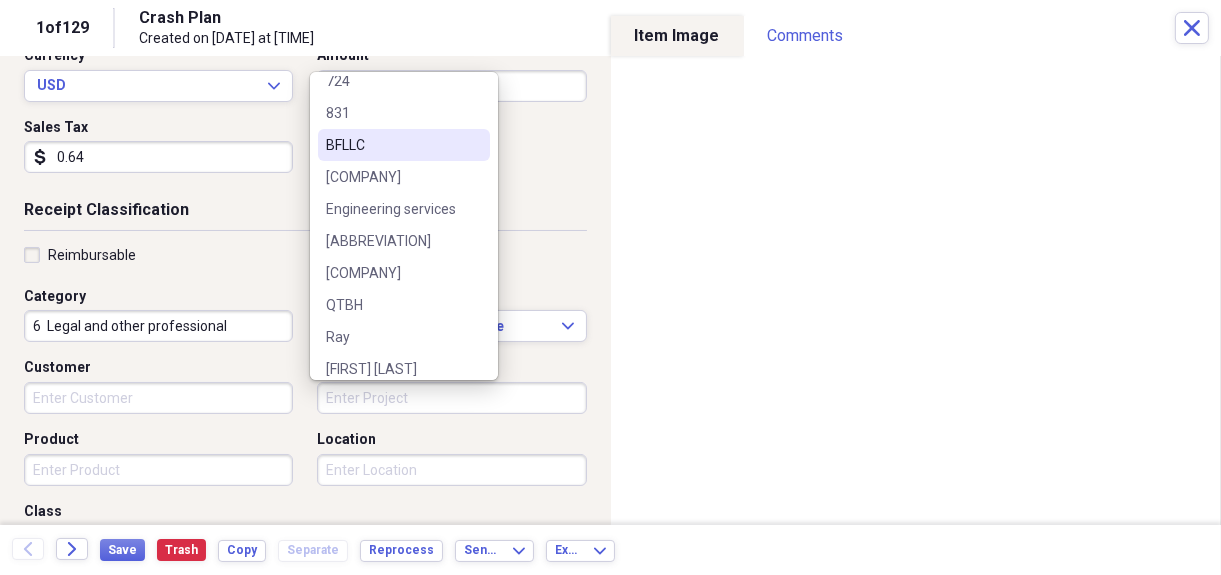 click on "BFLLC" at bounding box center [392, 145] 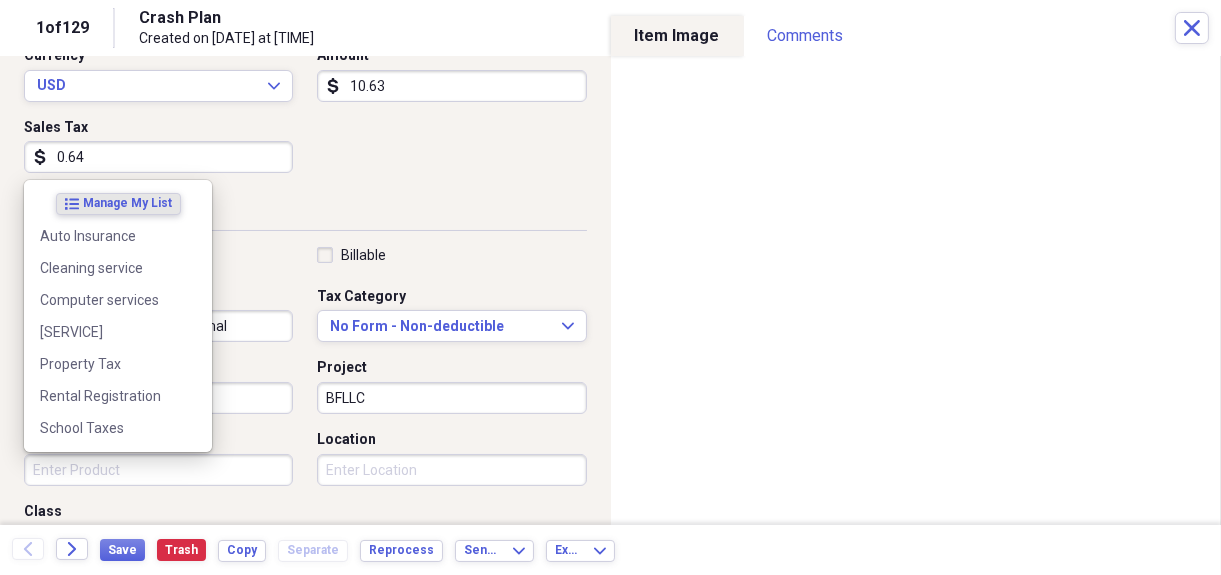 click on "Product" at bounding box center [158, 470] 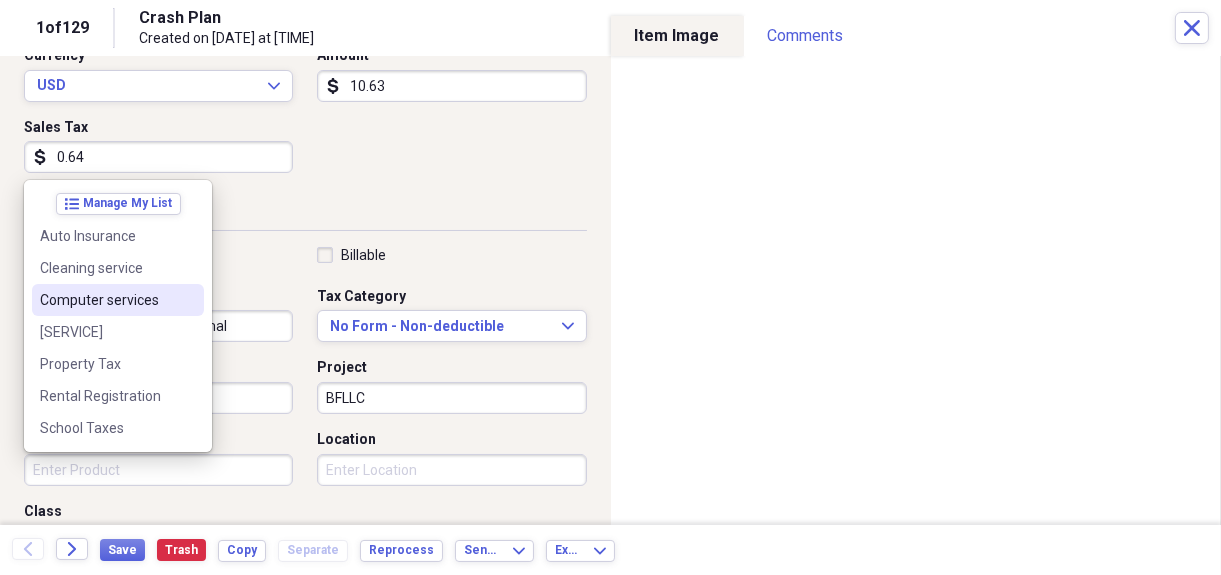 click on "Computer services" at bounding box center (118, 300) 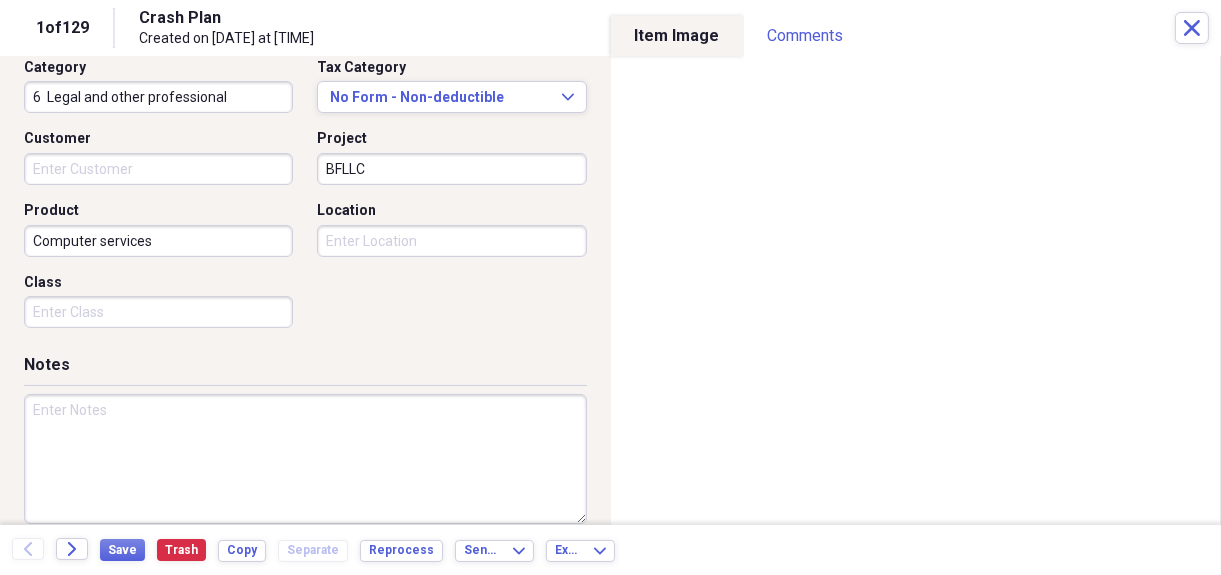scroll, scrollTop: 549, scrollLeft: 0, axis: vertical 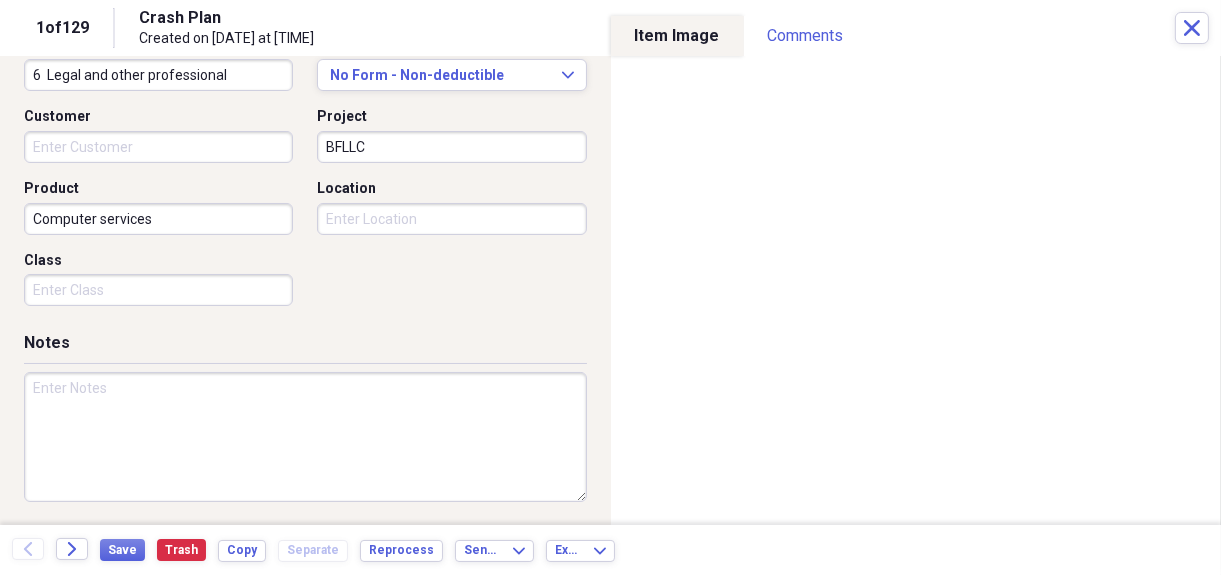 click at bounding box center [305, 437] 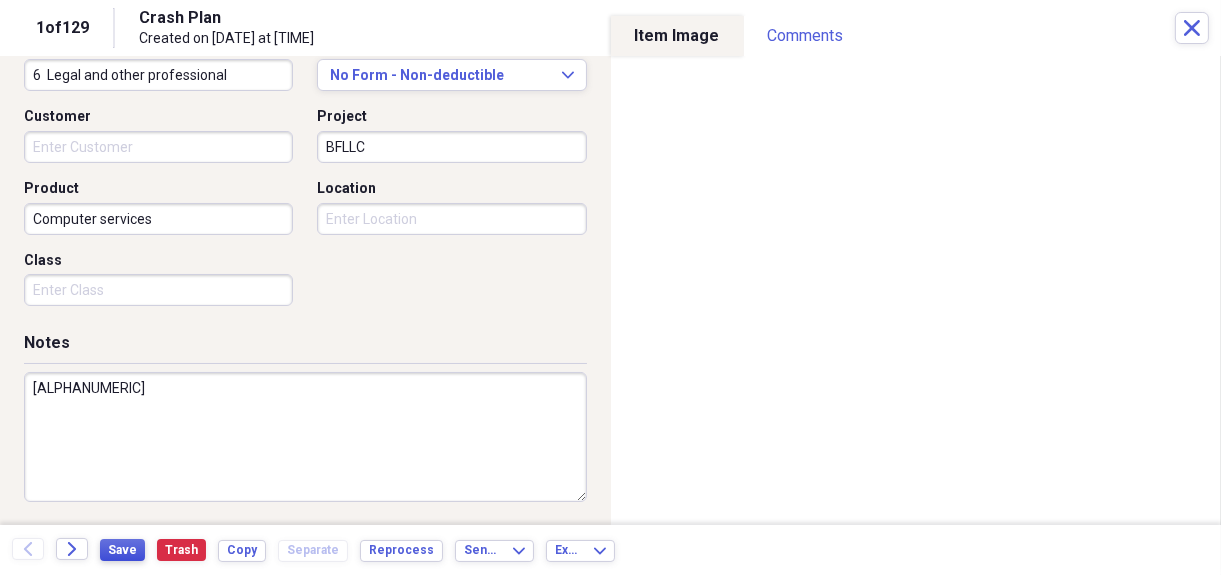 type on "[ALPHANUMERIC]" 